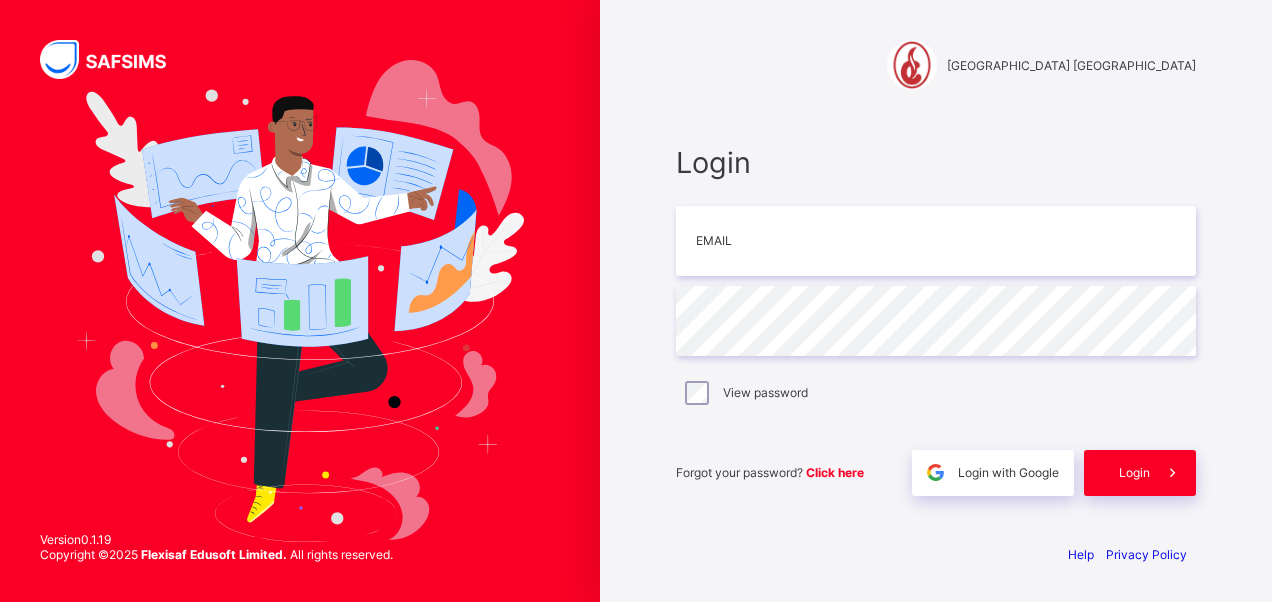 scroll, scrollTop: 0, scrollLeft: 0, axis: both 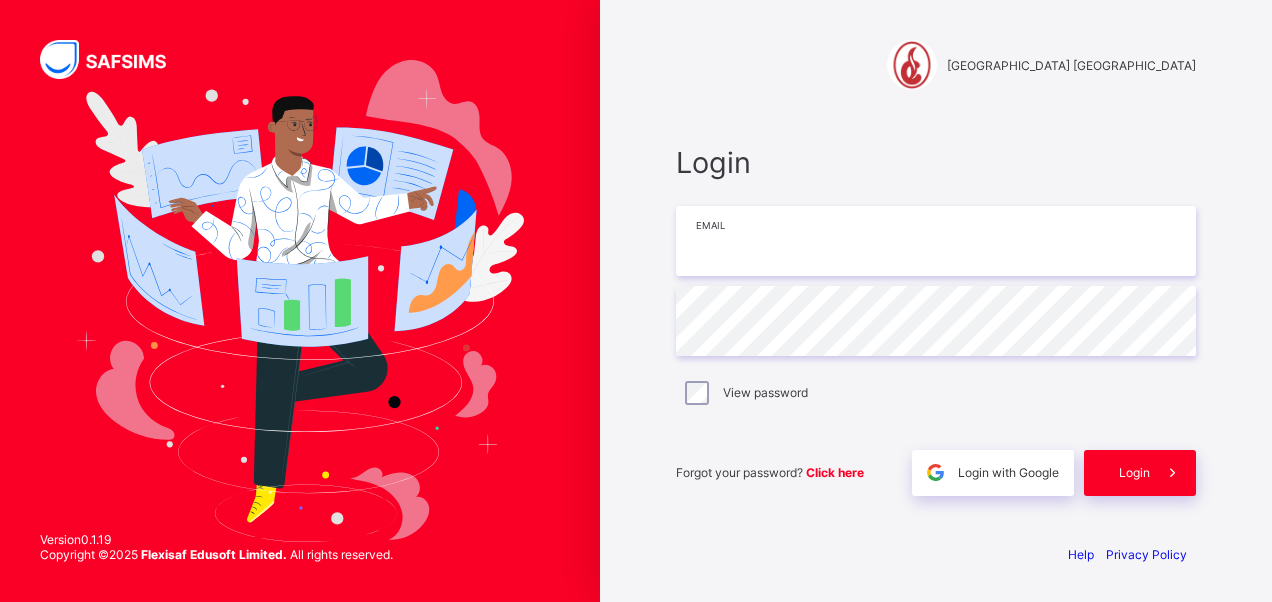 type on "**********" 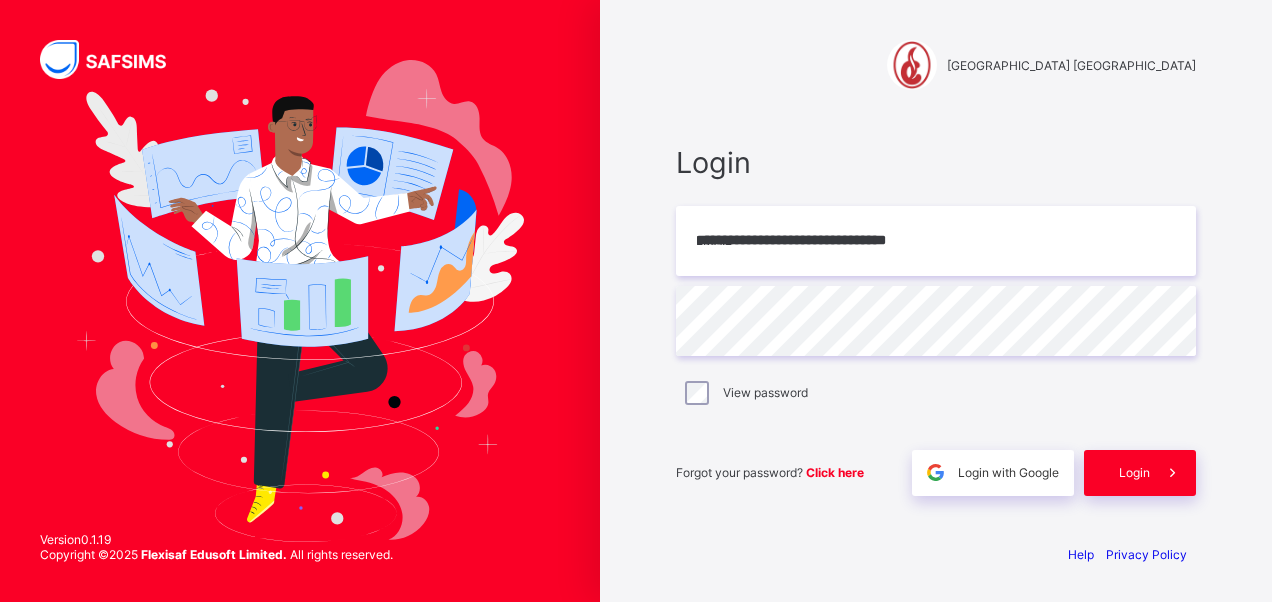click on "**********" at bounding box center [936, 301] 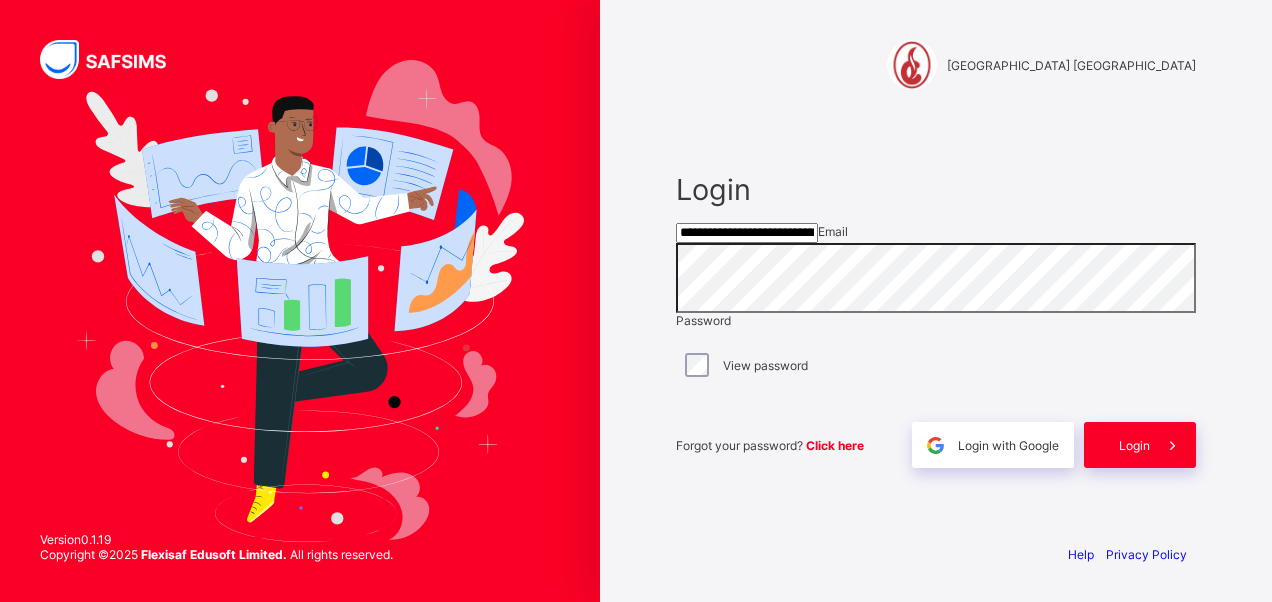 click on "**********" at bounding box center (936, 301) 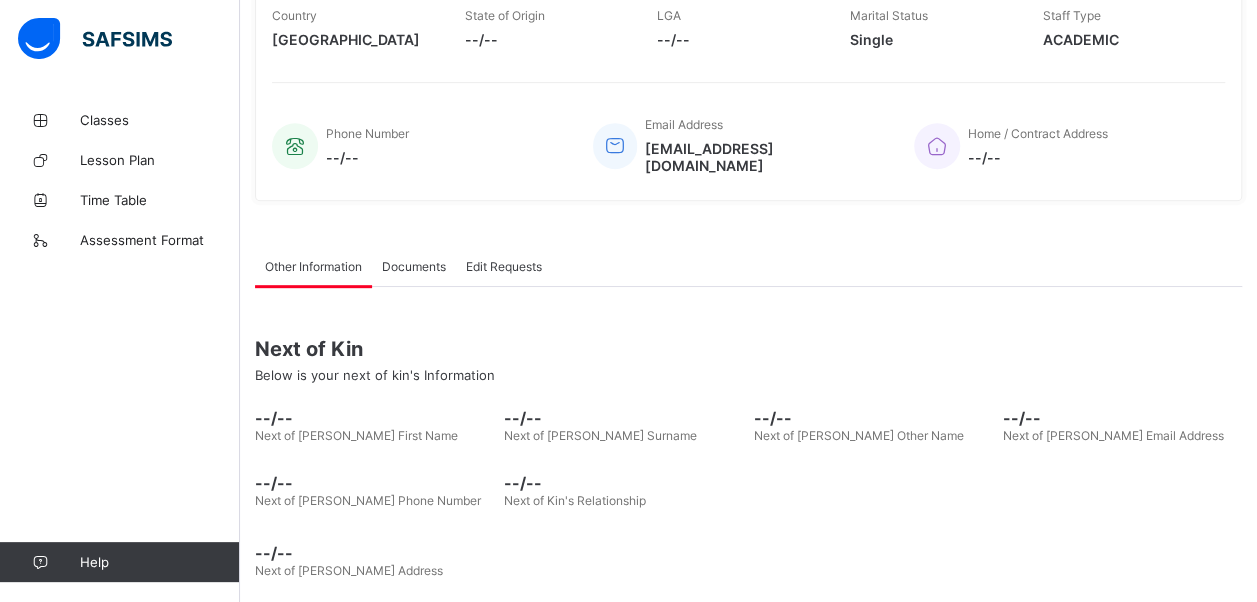 scroll, scrollTop: 0, scrollLeft: 0, axis: both 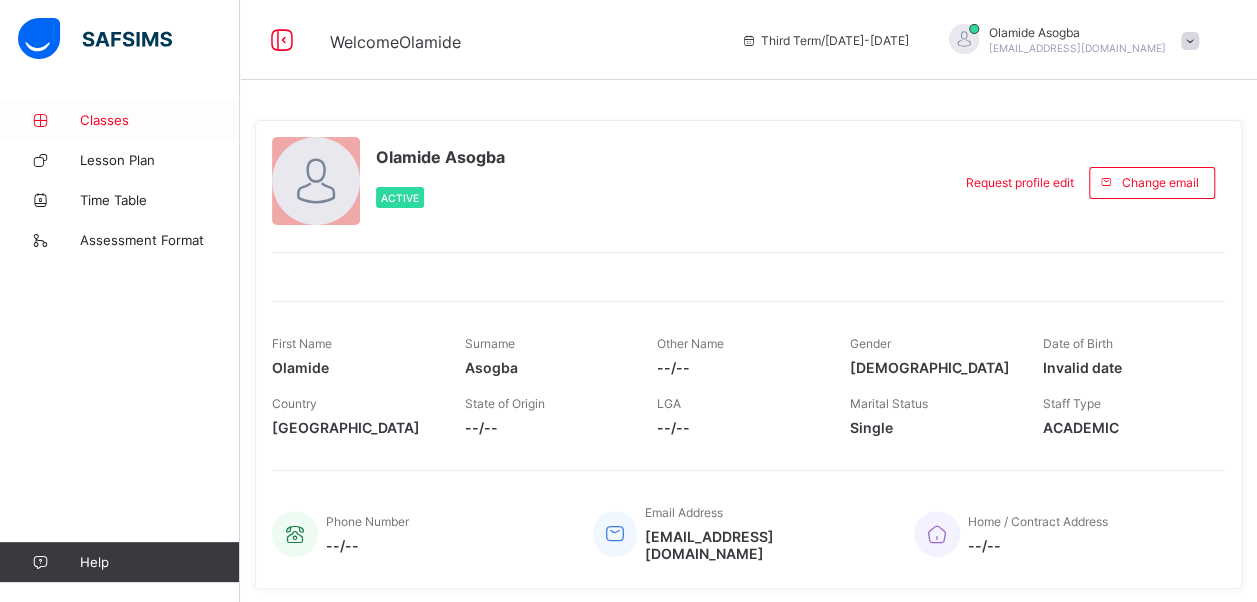 click at bounding box center (40, 120) 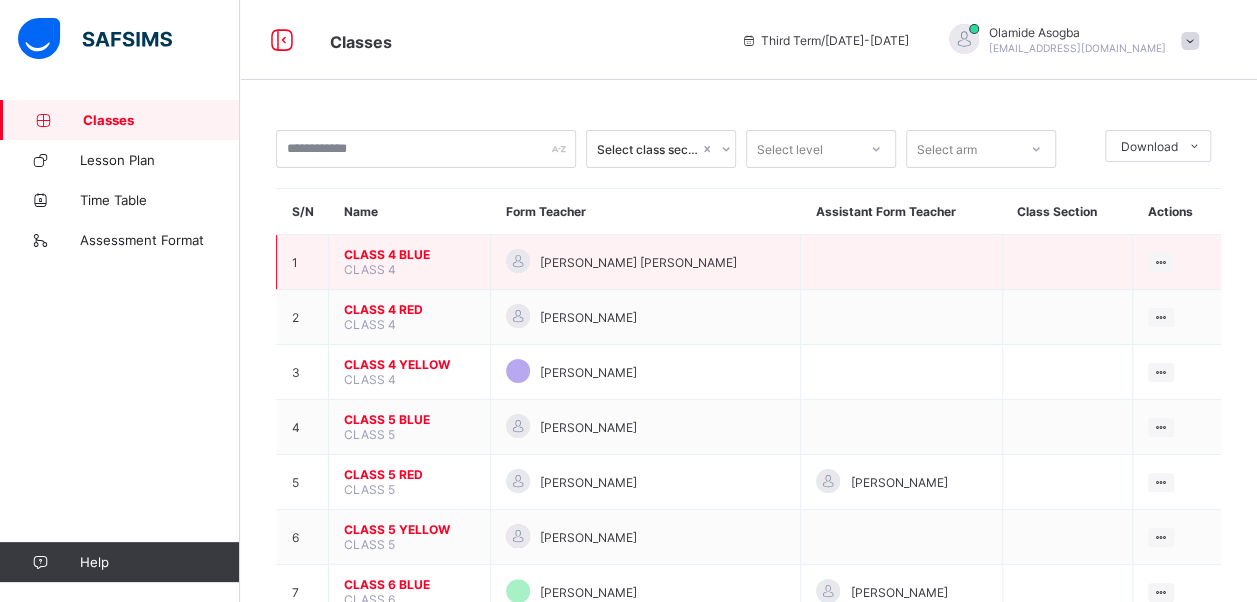 click on "CLASS 4   BLUE" at bounding box center [409, 254] 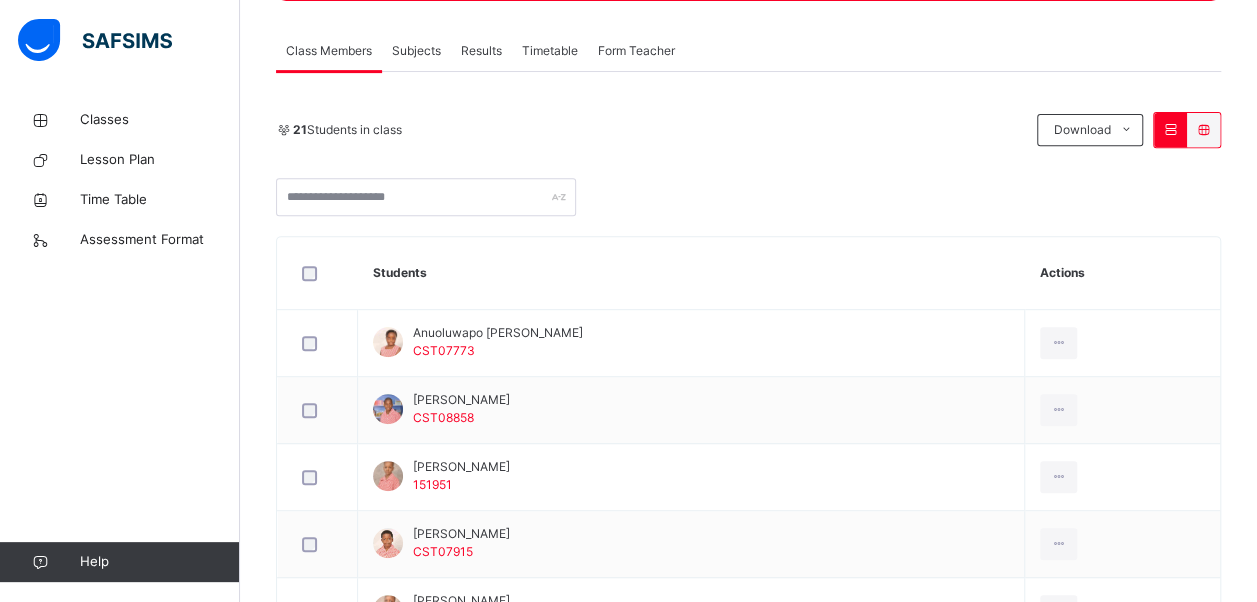 scroll, scrollTop: 346, scrollLeft: 0, axis: vertical 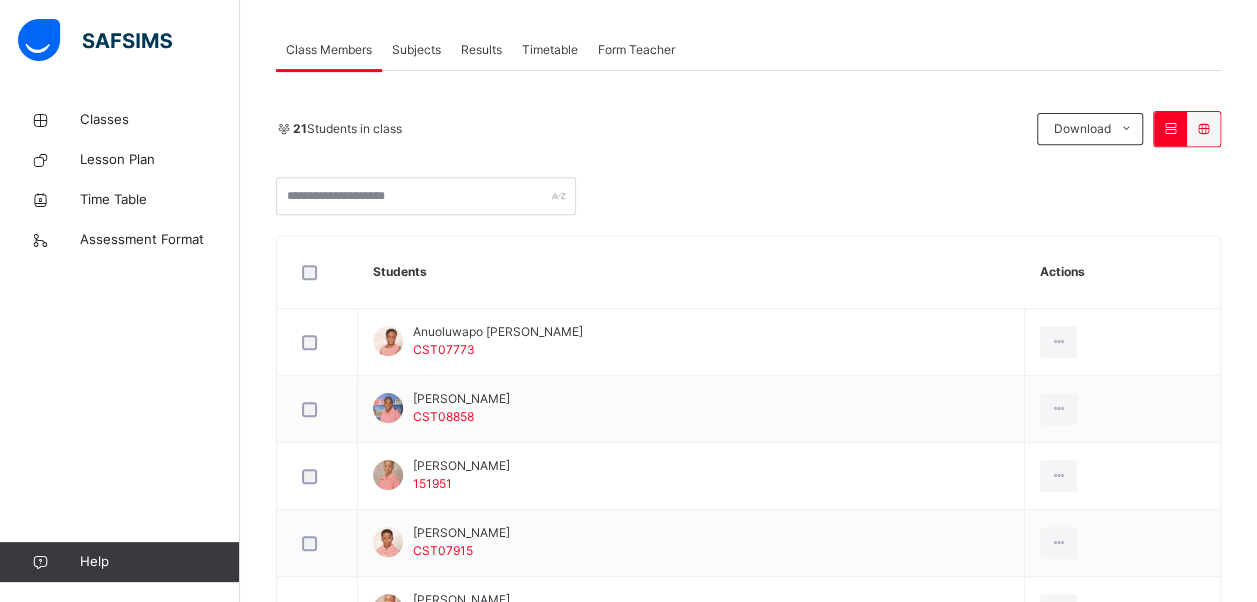 click on "Subjects" at bounding box center (416, 50) 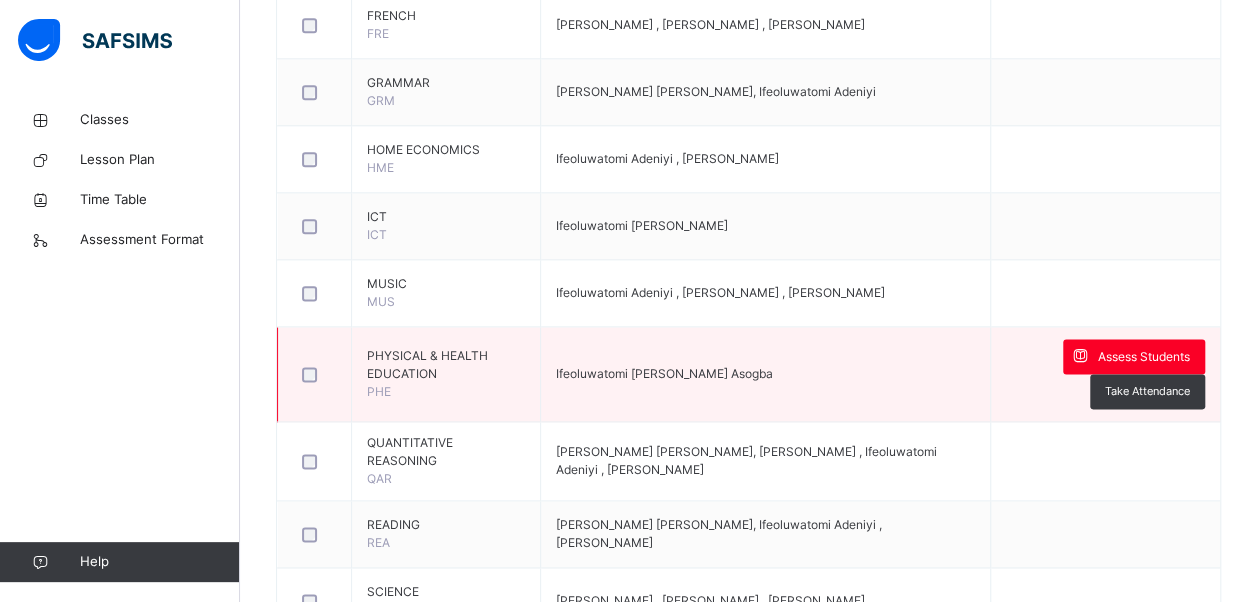 scroll, scrollTop: 1121, scrollLeft: 0, axis: vertical 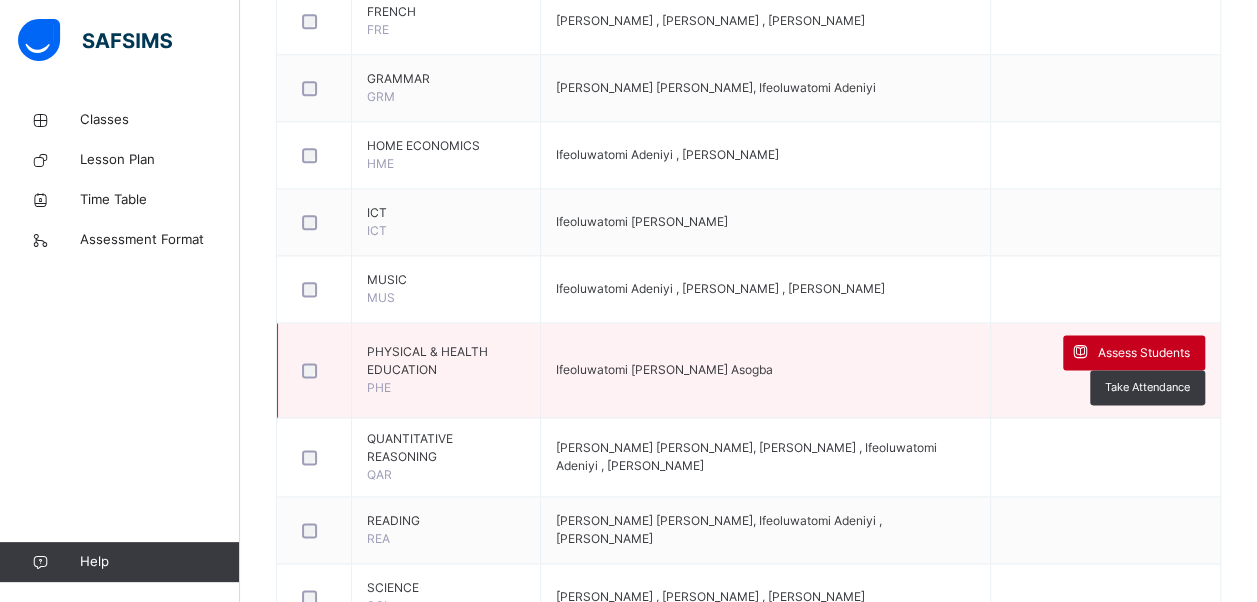 click at bounding box center [1080, 352] 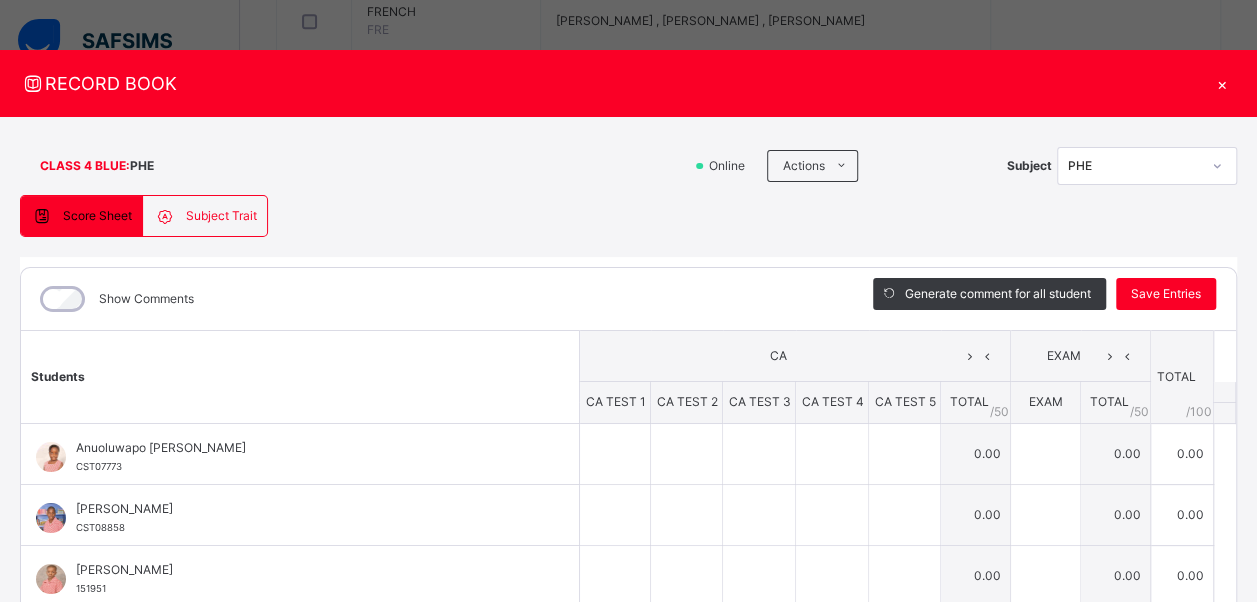 scroll, scrollTop: 187, scrollLeft: 0, axis: vertical 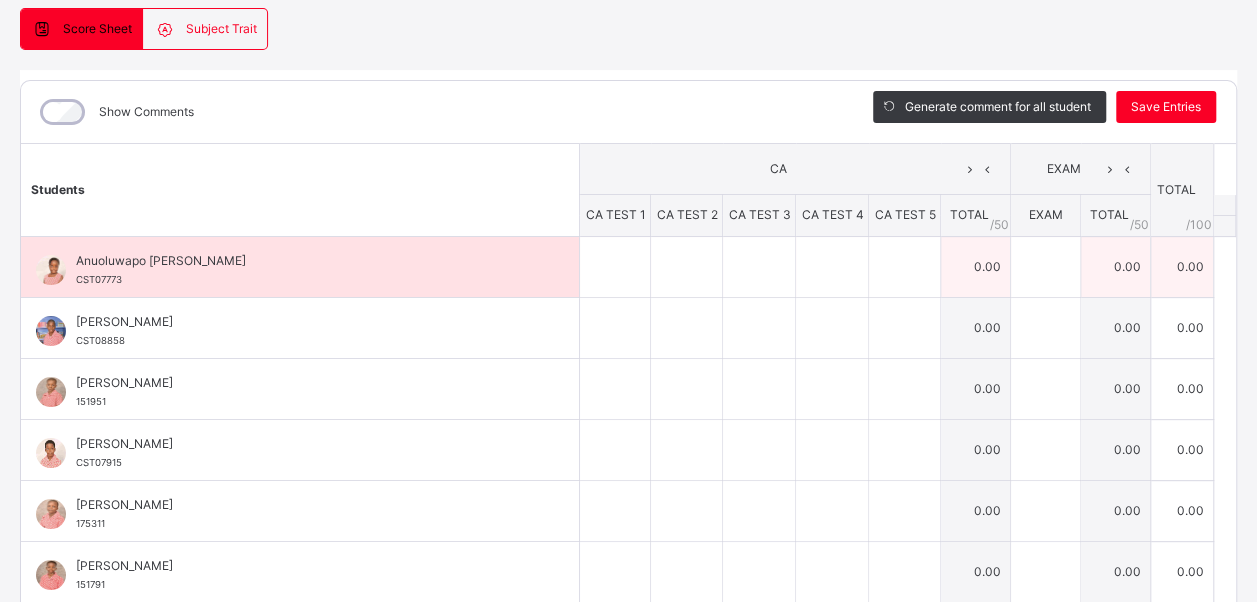 click on "Anuoluwapo [PERSON_NAME]" at bounding box center (305, 261) 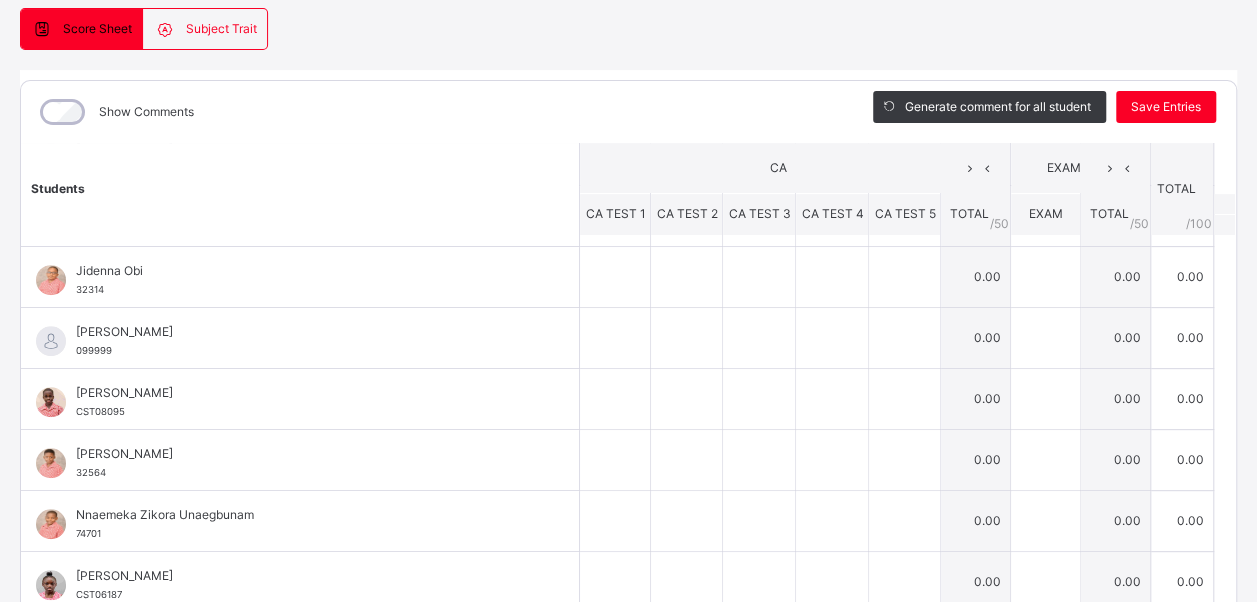 scroll, scrollTop: 640, scrollLeft: 0, axis: vertical 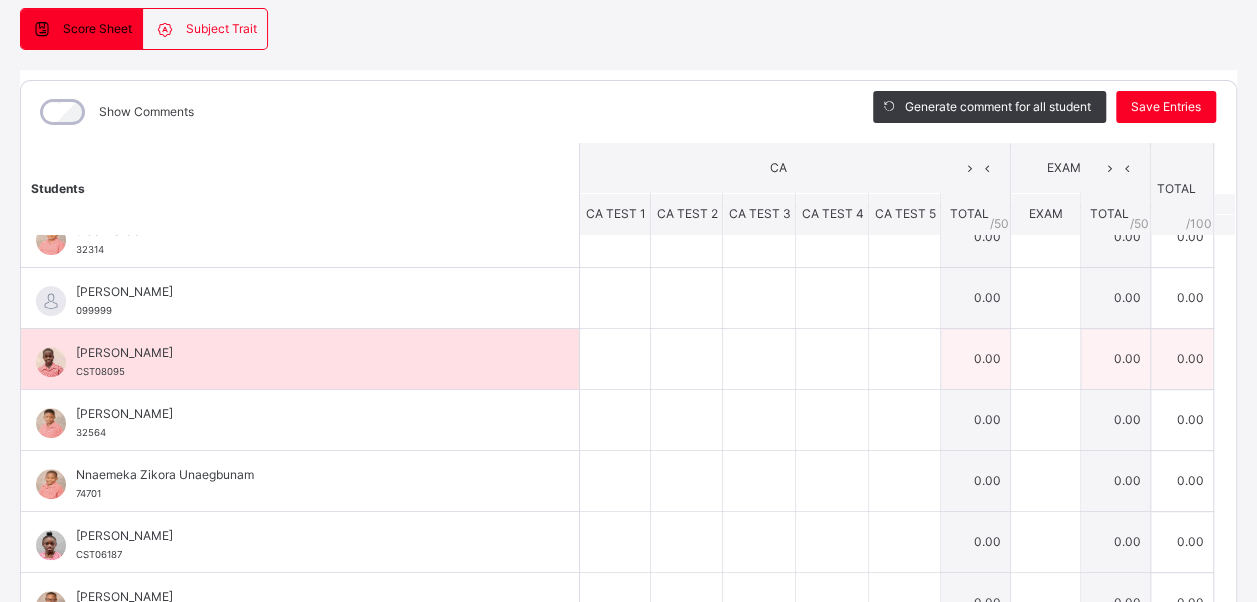 click on "[PERSON_NAME]" at bounding box center (305, 353) 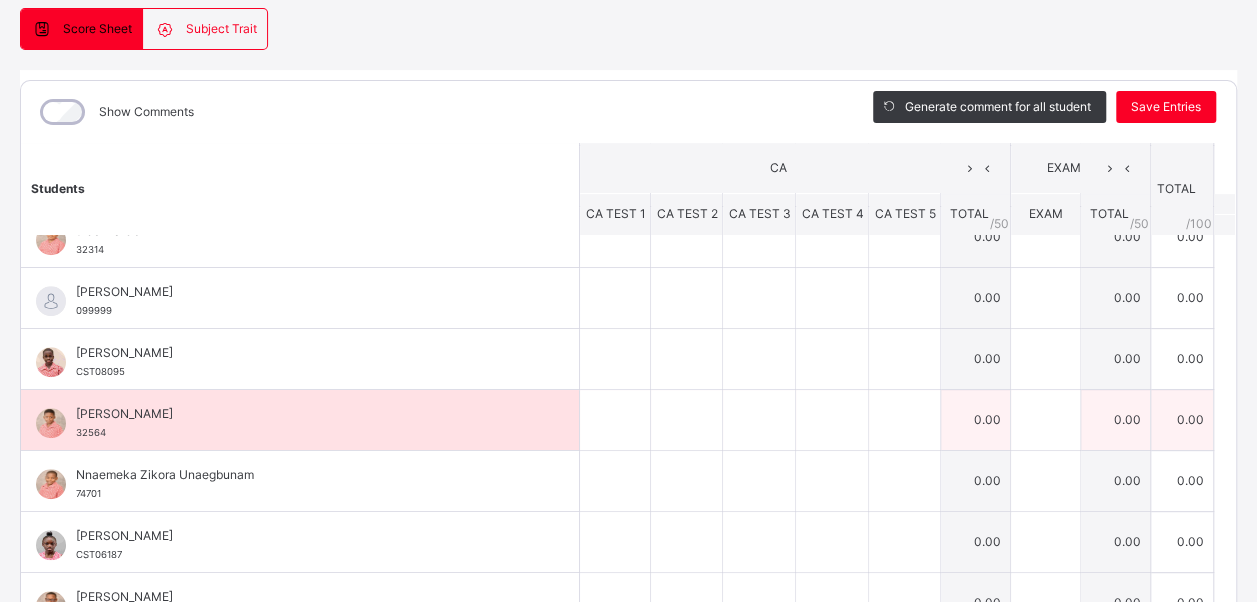 click on "[PERSON_NAME]" at bounding box center [305, 414] 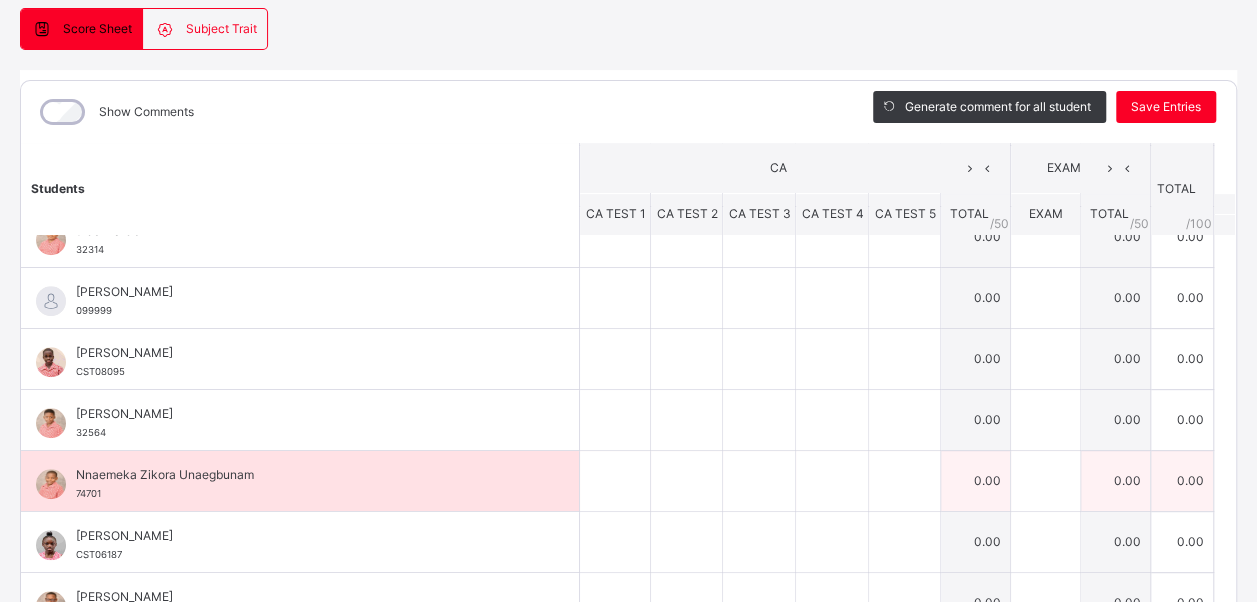click on "Nnaemeka Zikora Unaegbunam" at bounding box center [305, 475] 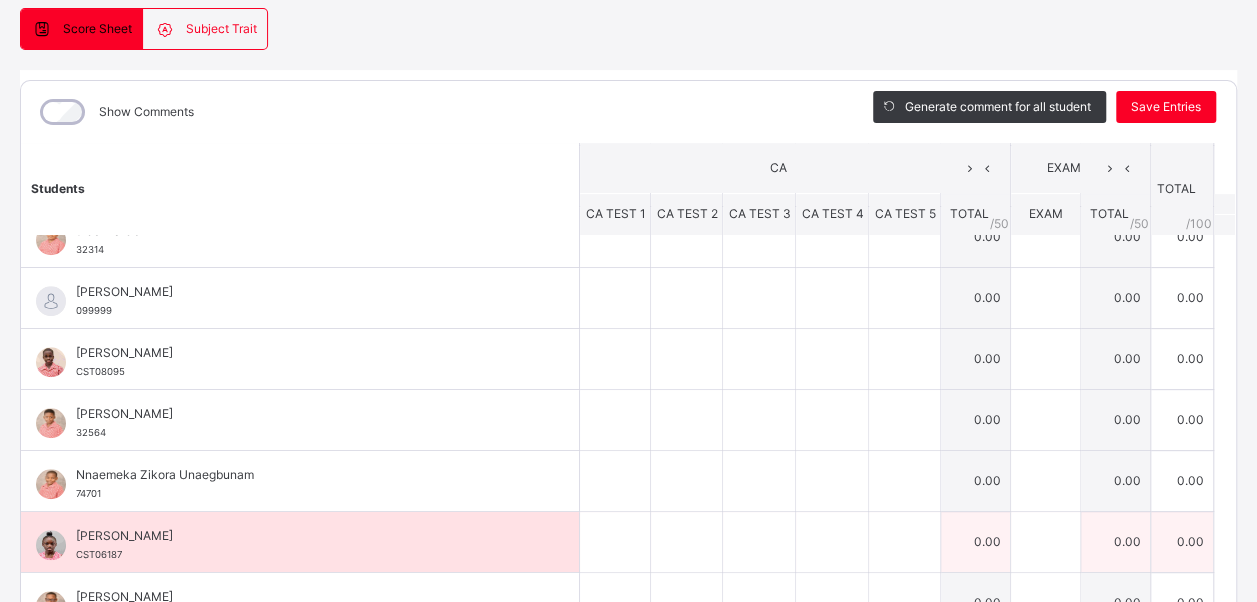 click on "[PERSON_NAME]" at bounding box center (305, 536) 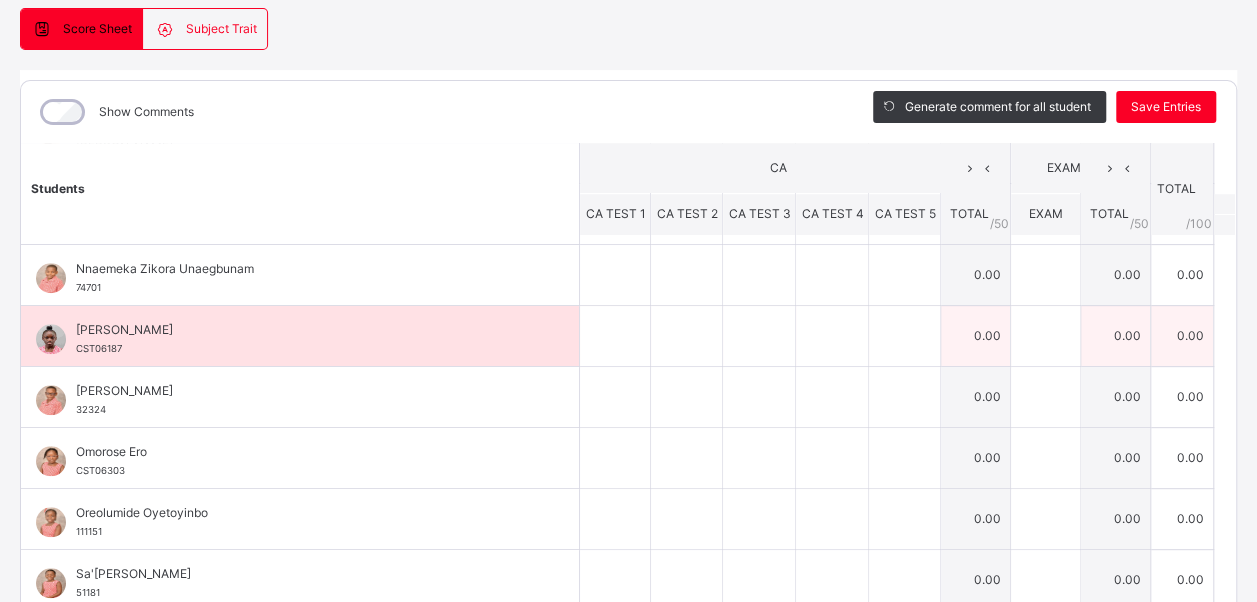 scroll, scrollTop: 866, scrollLeft: 0, axis: vertical 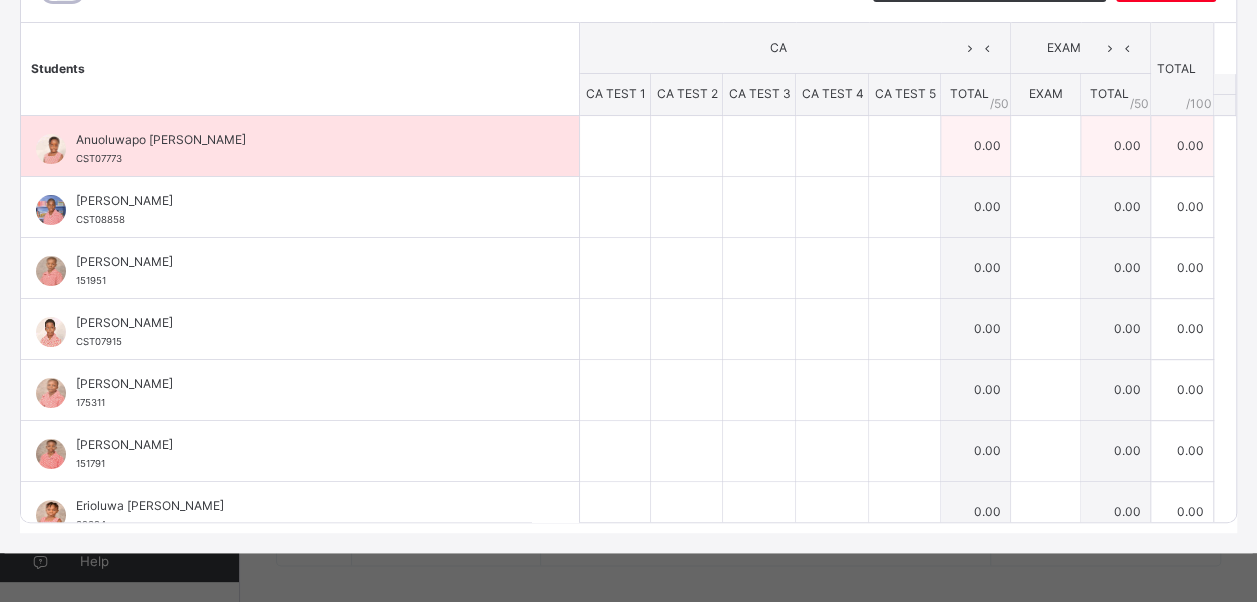 click on "Anuoluwapo [PERSON_NAME] CST07773" at bounding box center [305, 149] 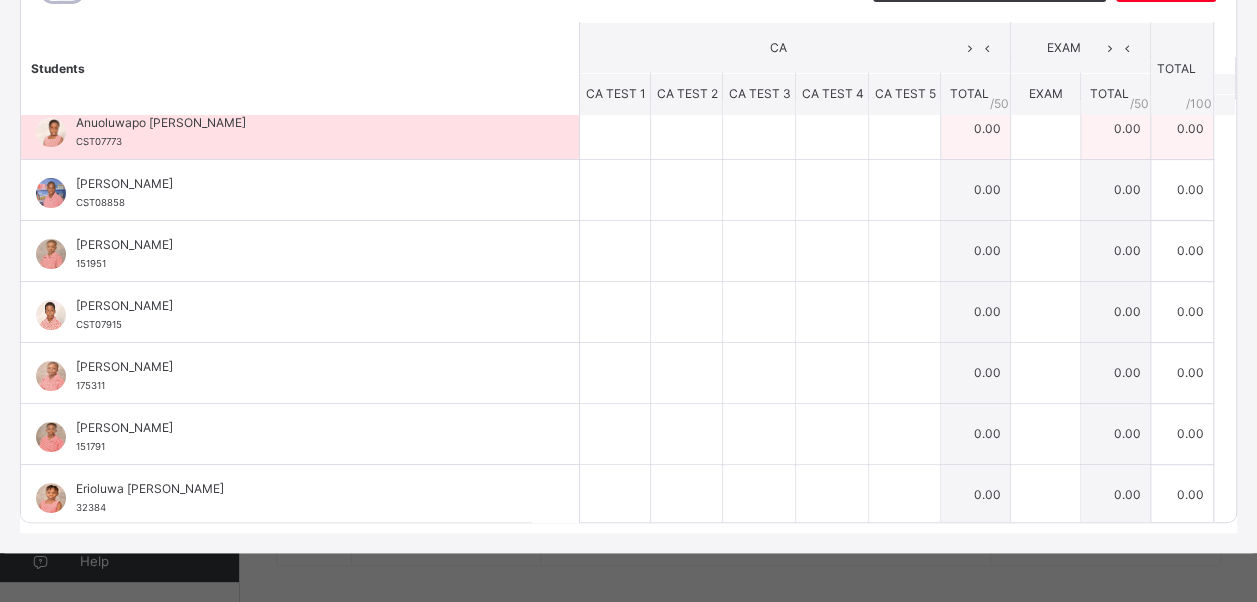 scroll, scrollTop: 0, scrollLeft: 0, axis: both 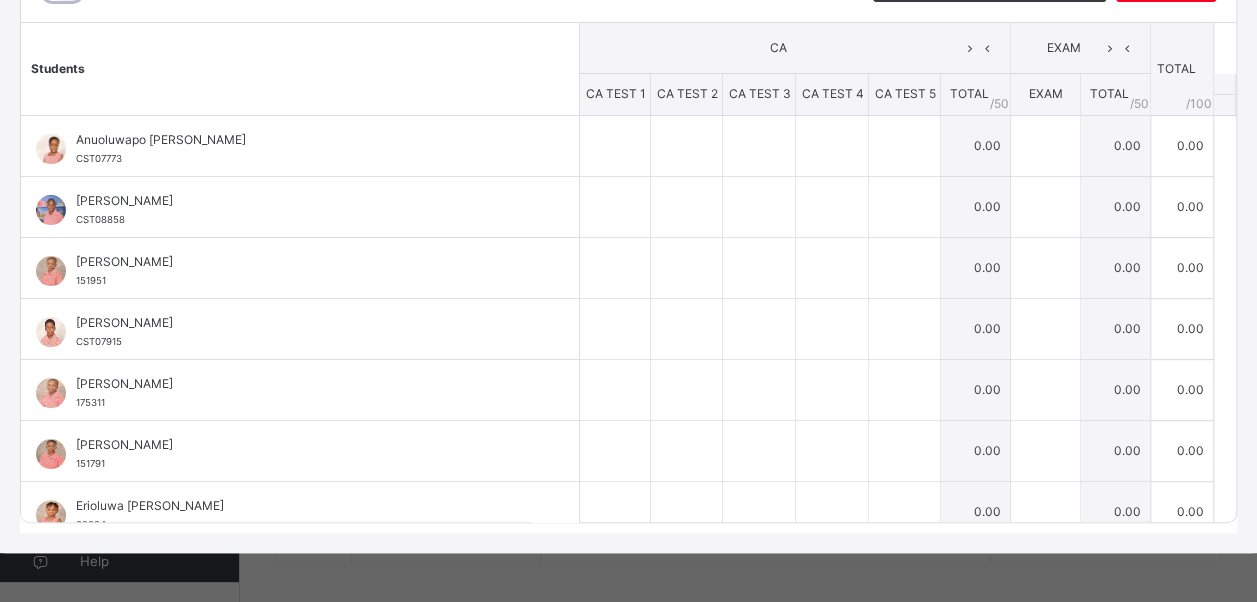 click on "Students" at bounding box center (300, 69) 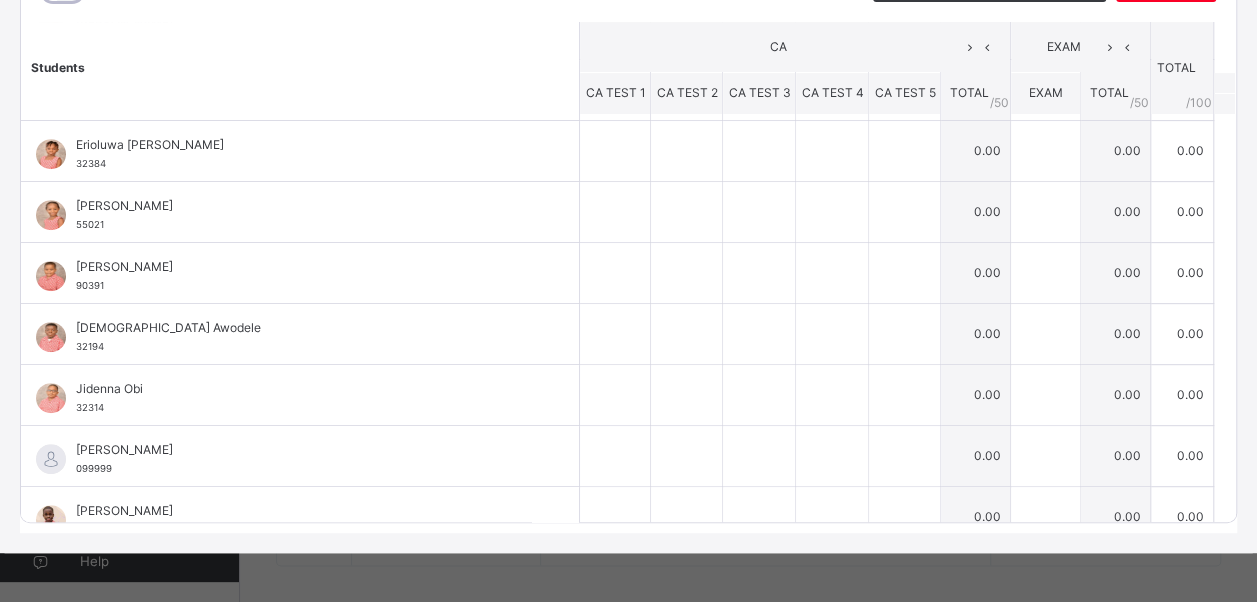 scroll, scrollTop: 866, scrollLeft: 0, axis: vertical 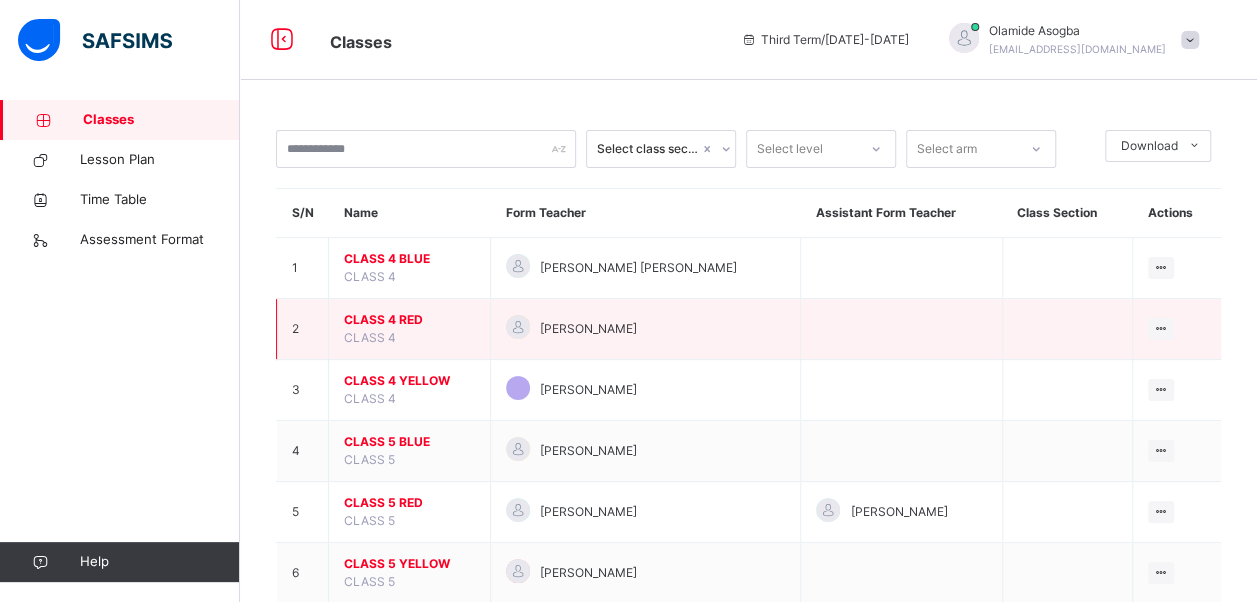 click on "CLASS 4   RED" at bounding box center (409, 320) 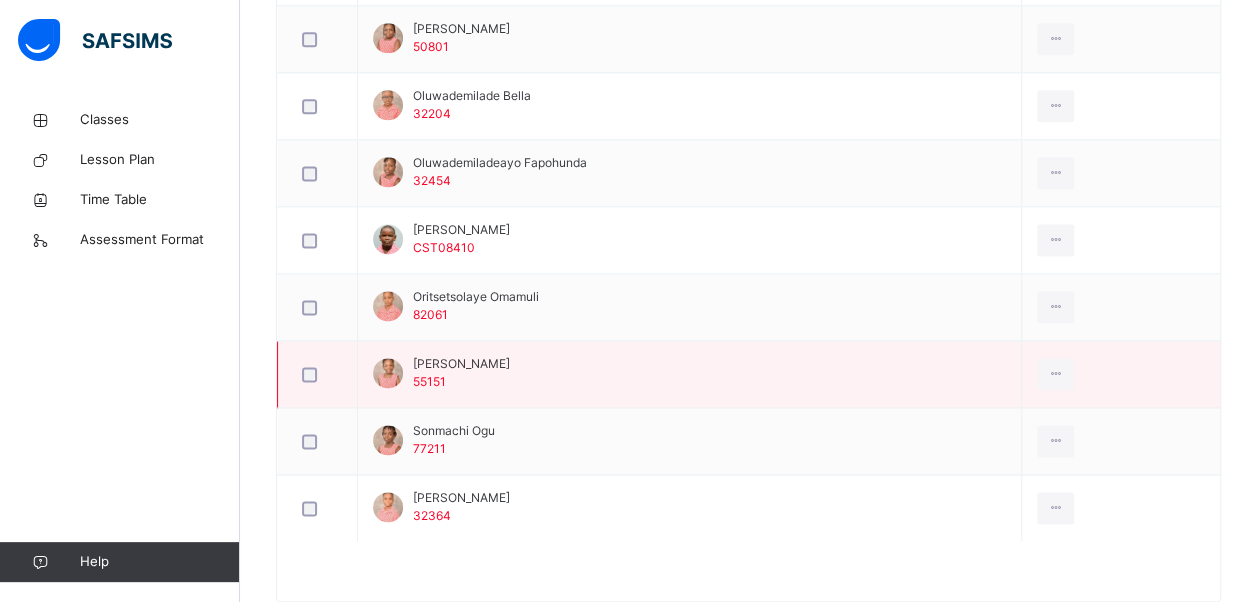scroll, scrollTop: 1294, scrollLeft: 0, axis: vertical 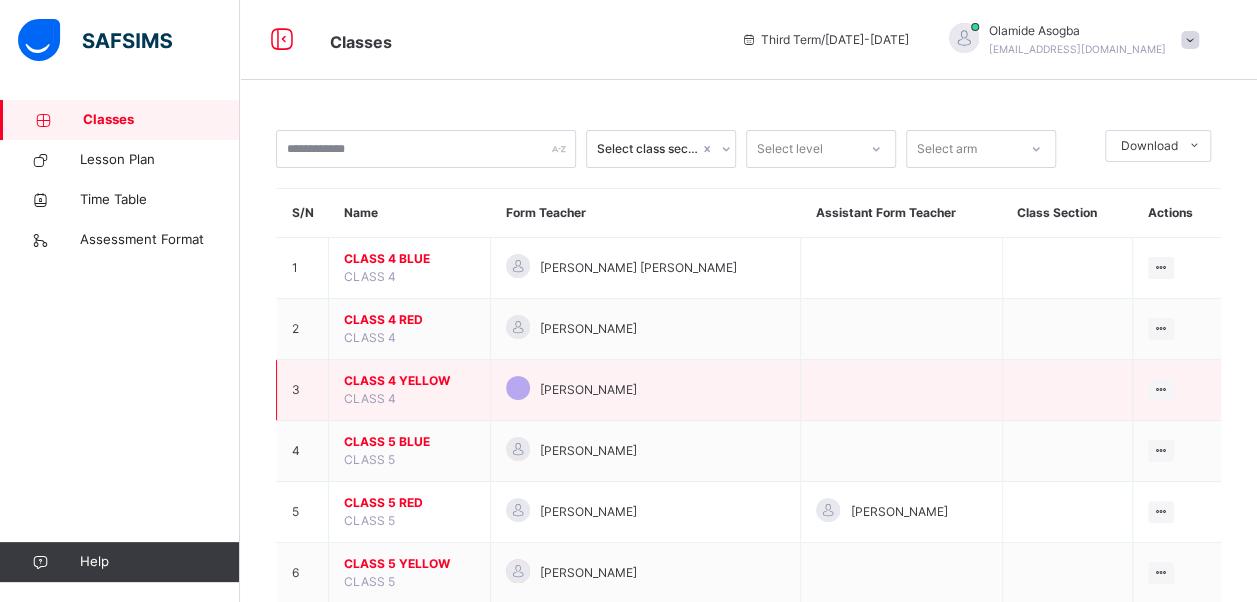 click on "CLASS 4   YELLOW" at bounding box center (409, 381) 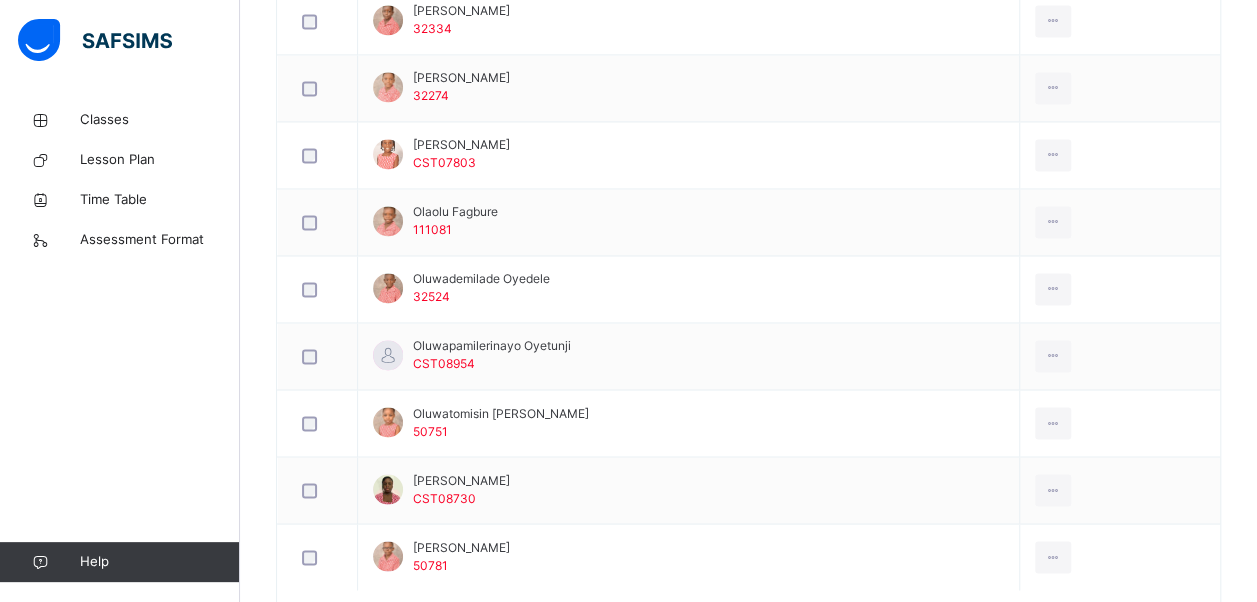 scroll, scrollTop: 1511, scrollLeft: 0, axis: vertical 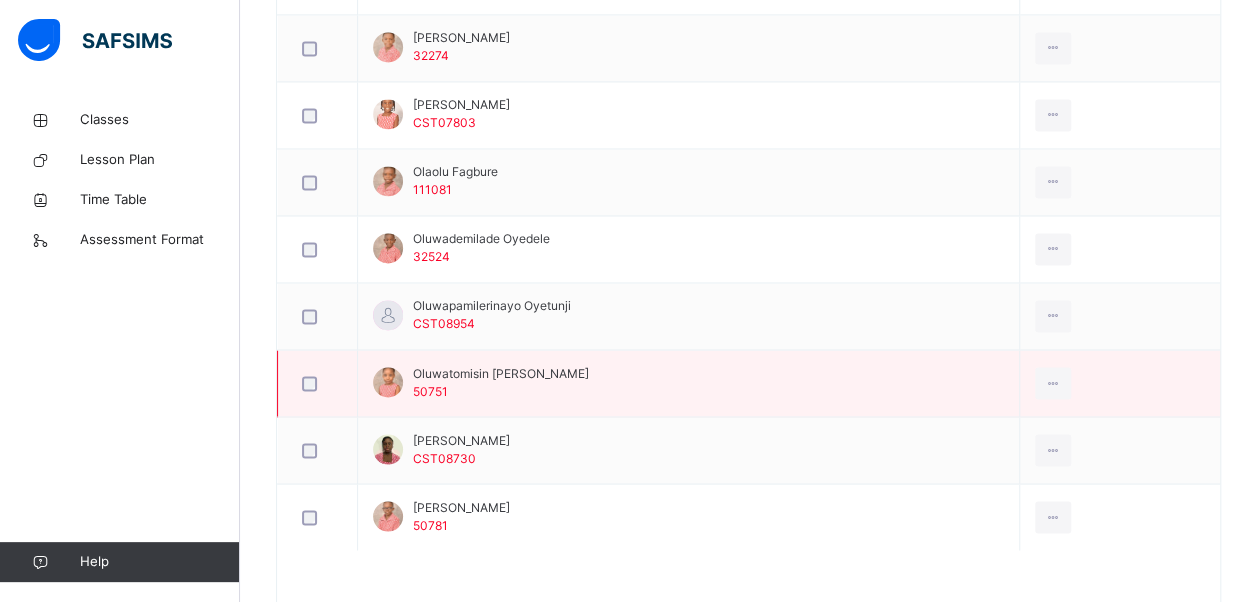 click on "Oluwatomisin [PERSON_NAME]" at bounding box center (501, 373) 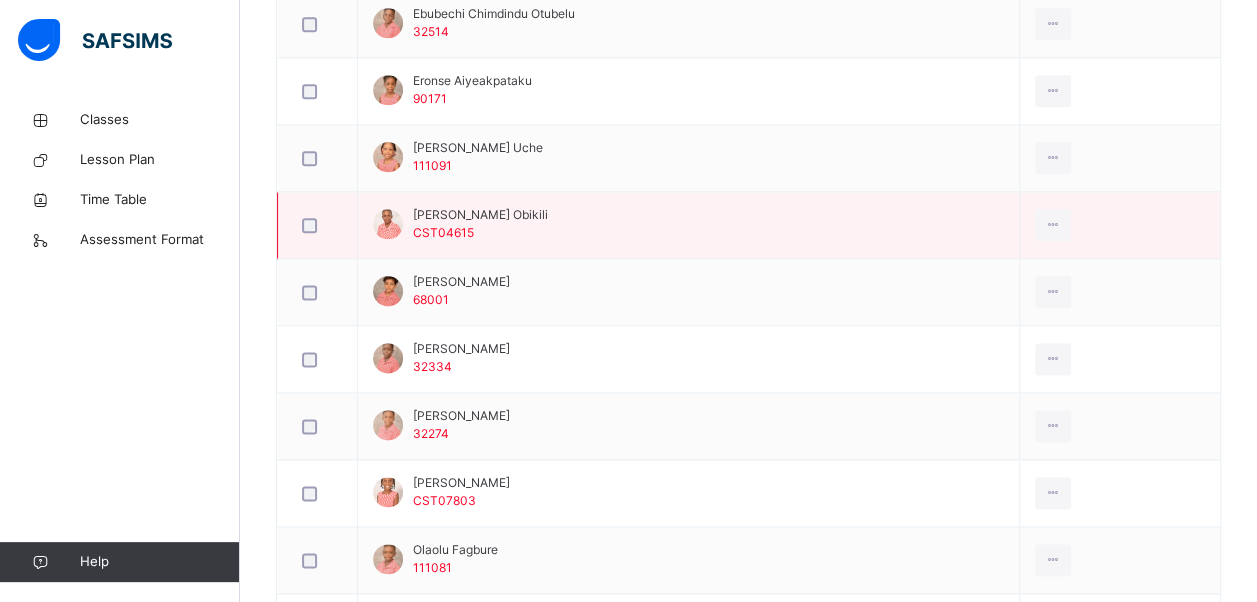 scroll, scrollTop: 1210, scrollLeft: 0, axis: vertical 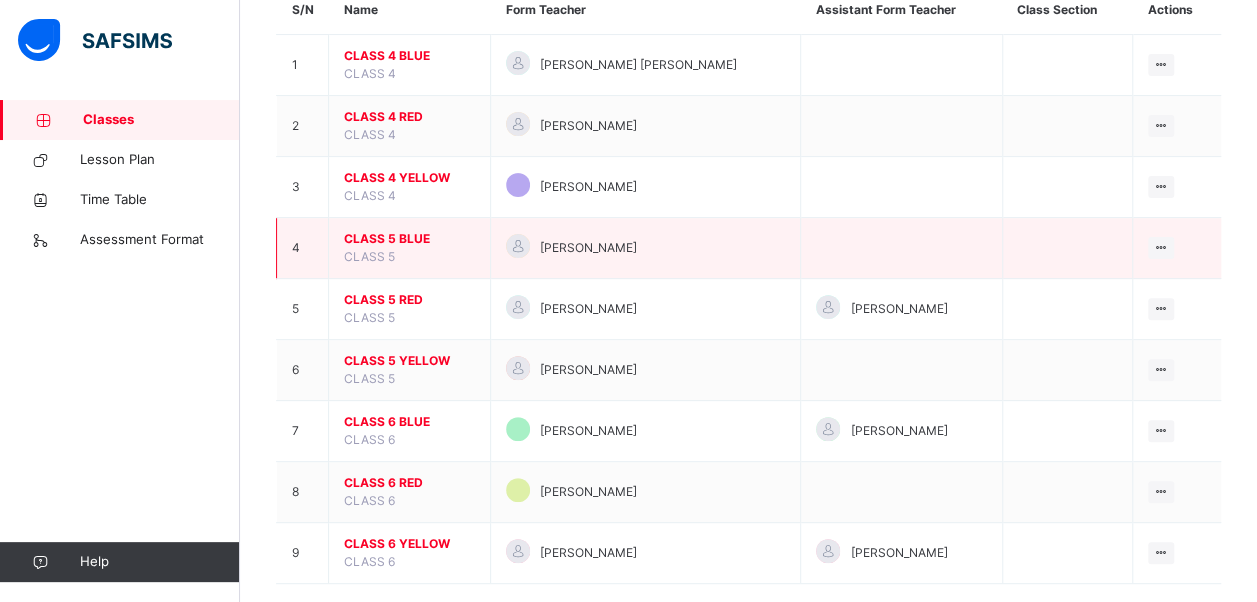 click on "CLASS 5   BLUE" at bounding box center [409, 239] 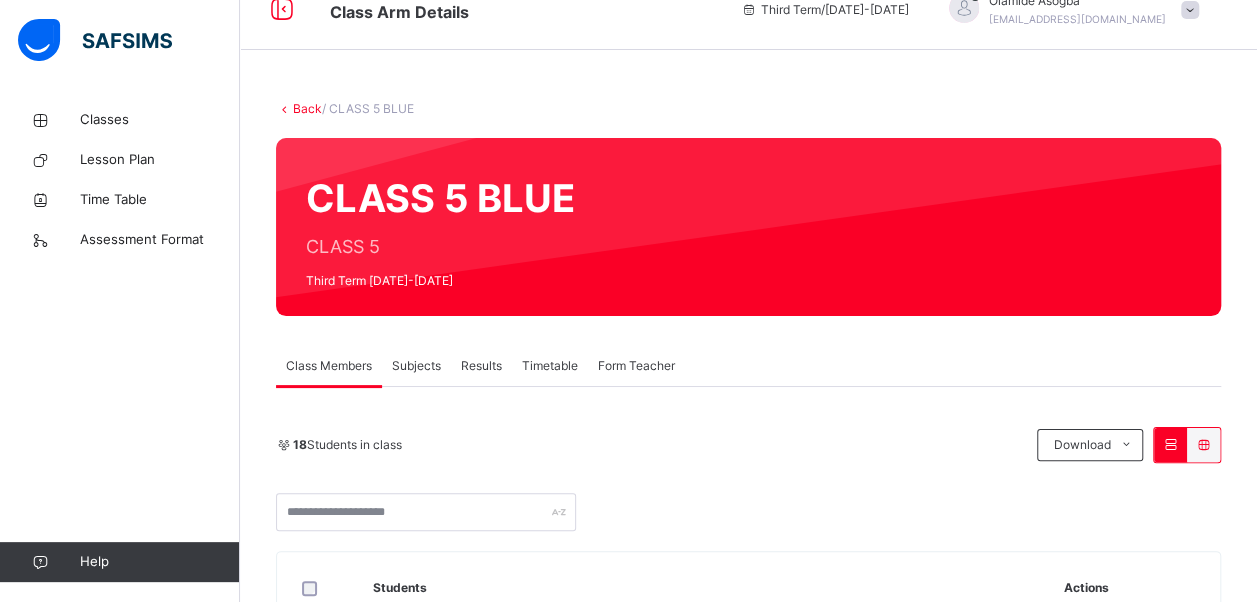 scroll, scrollTop: 0, scrollLeft: 0, axis: both 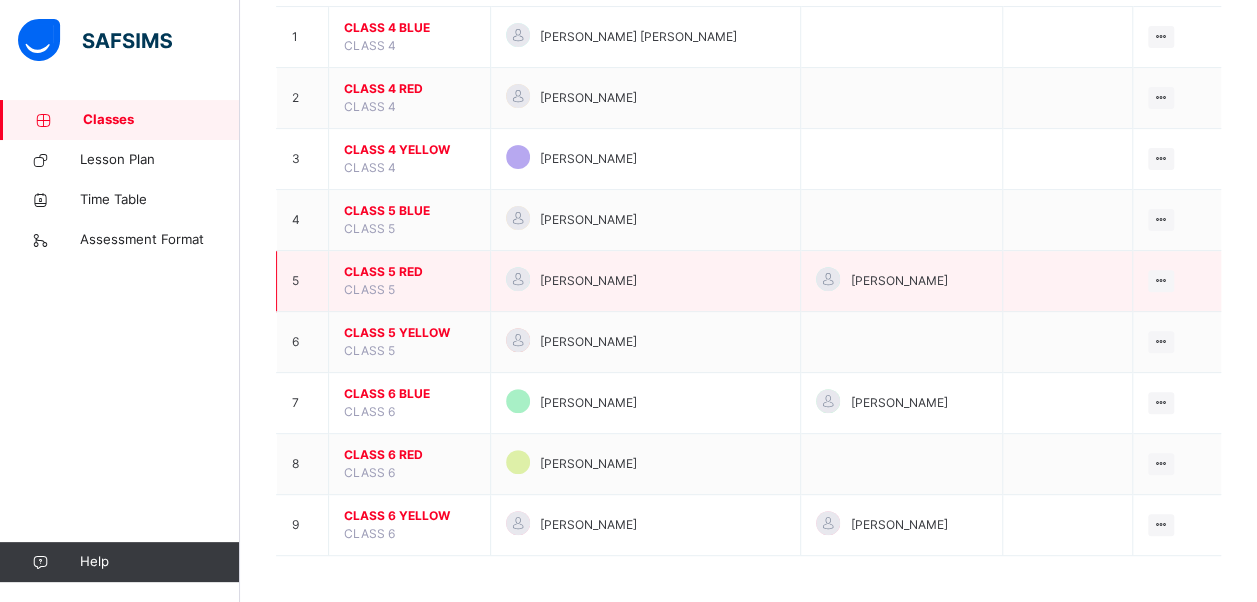 click on "CLASS 5   RED" at bounding box center (409, 272) 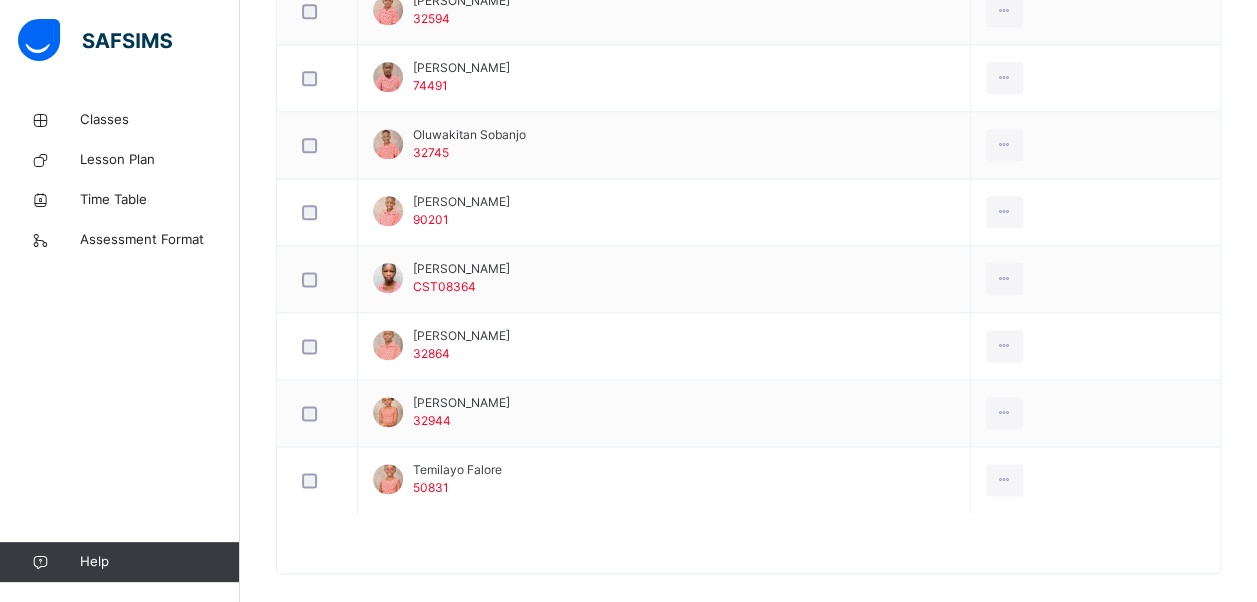 scroll, scrollTop: 1161, scrollLeft: 0, axis: vertical 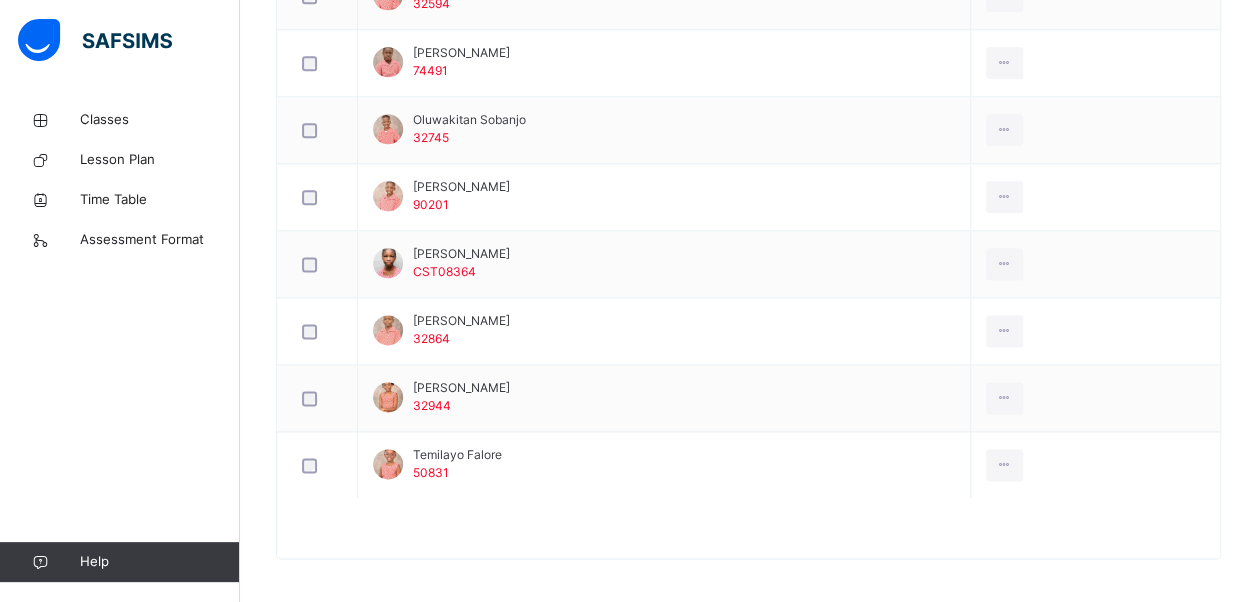click on "[PERSON_NAME] 90201" at bounding box center [461, 196] 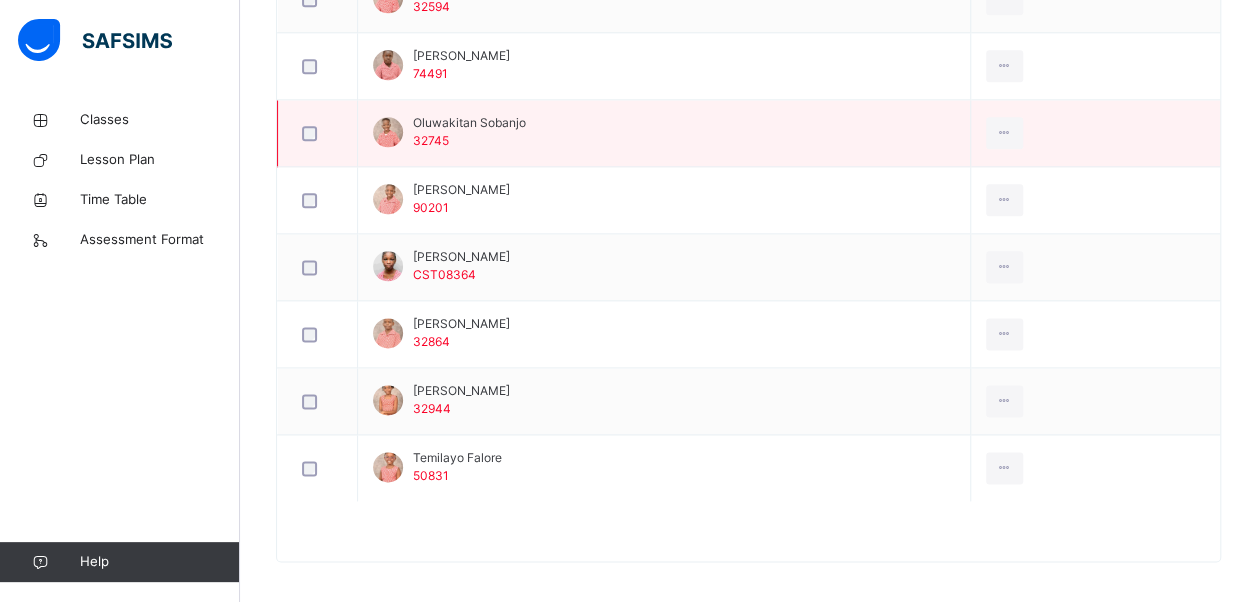 scroll, scrollTop: 1161, scrollLeft: 0, axis: vertical 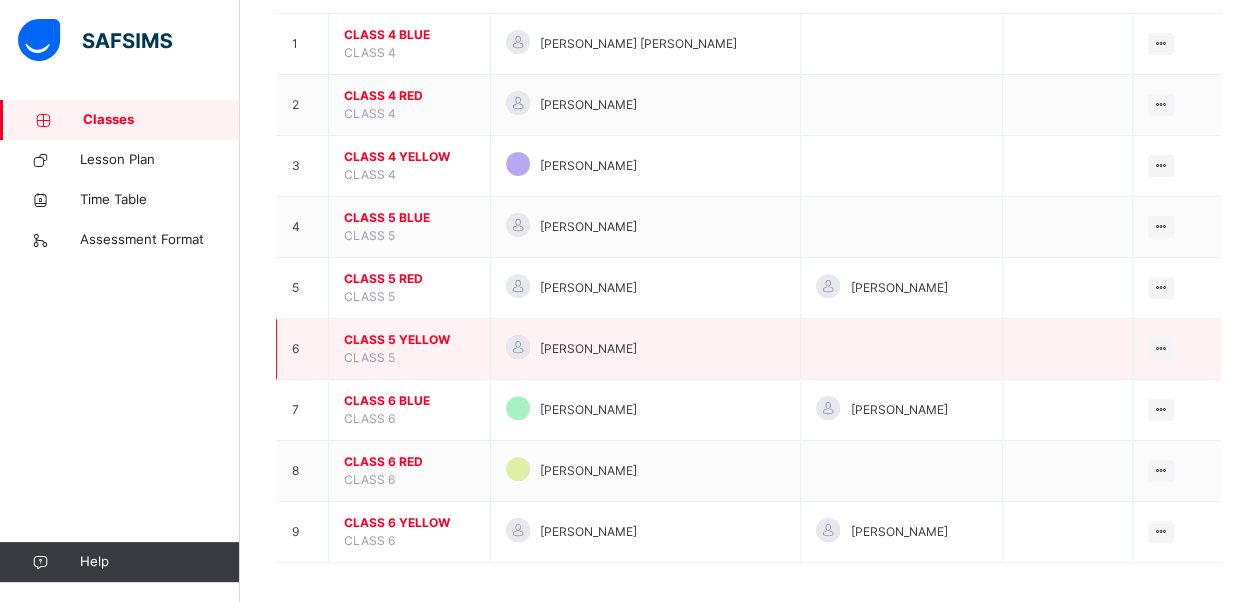 click on "CLASS 5   YELLOW" at bounding box center [409, 340] 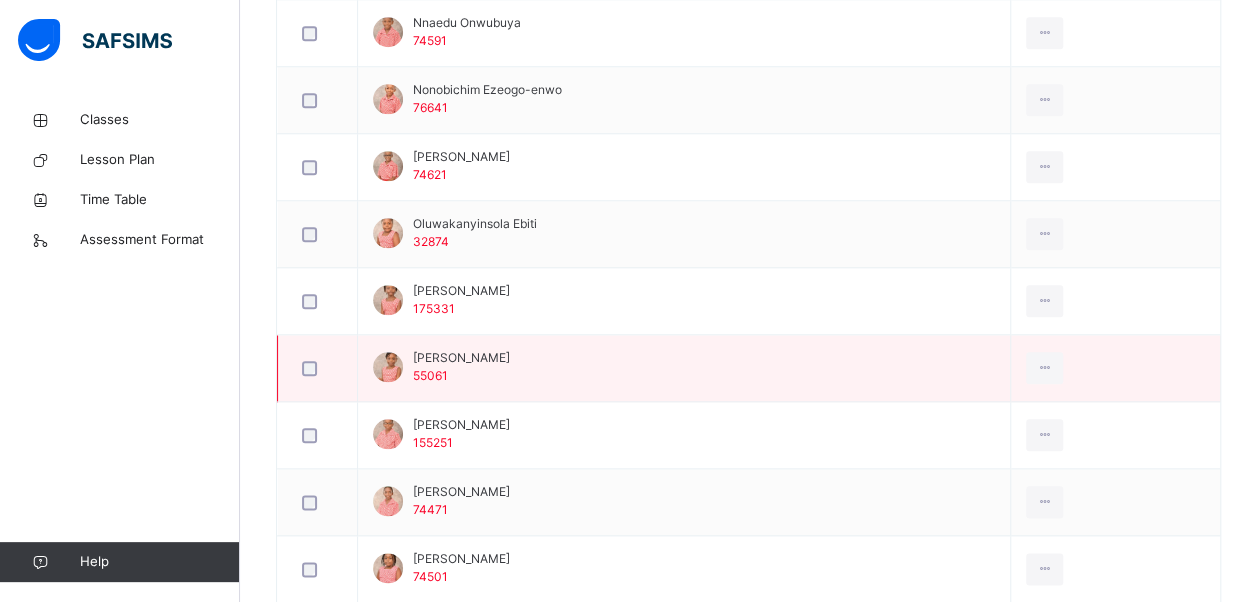 scroll, scrollTop: 1161, scrollLeft: 0, axis: vertical 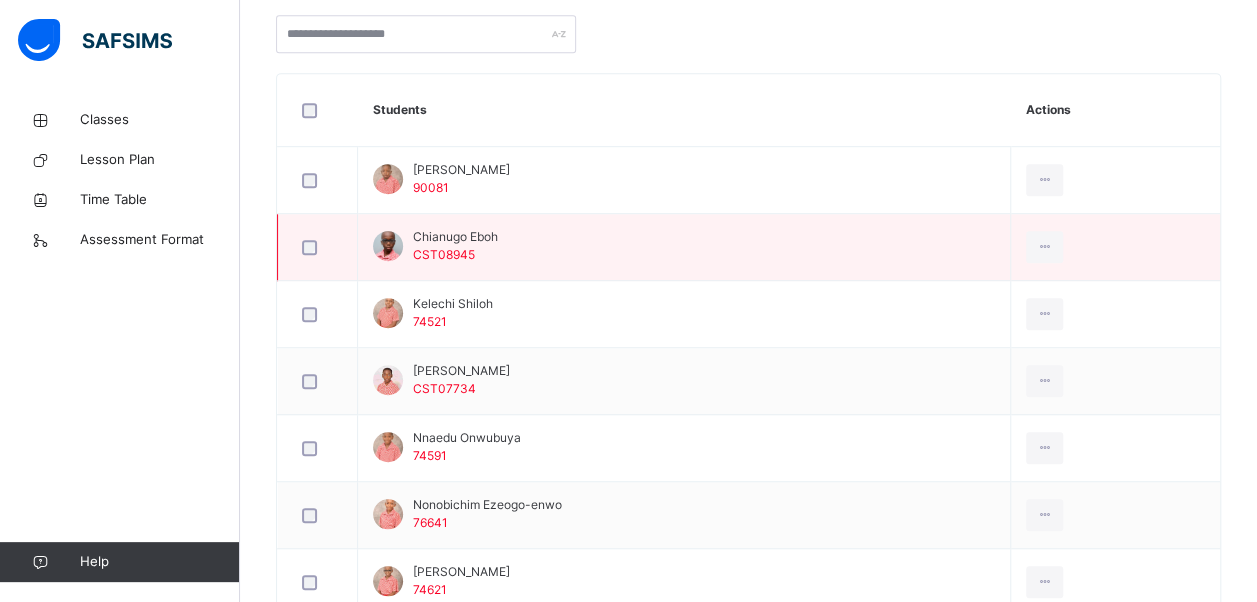click at bounding box center (1115, 247) 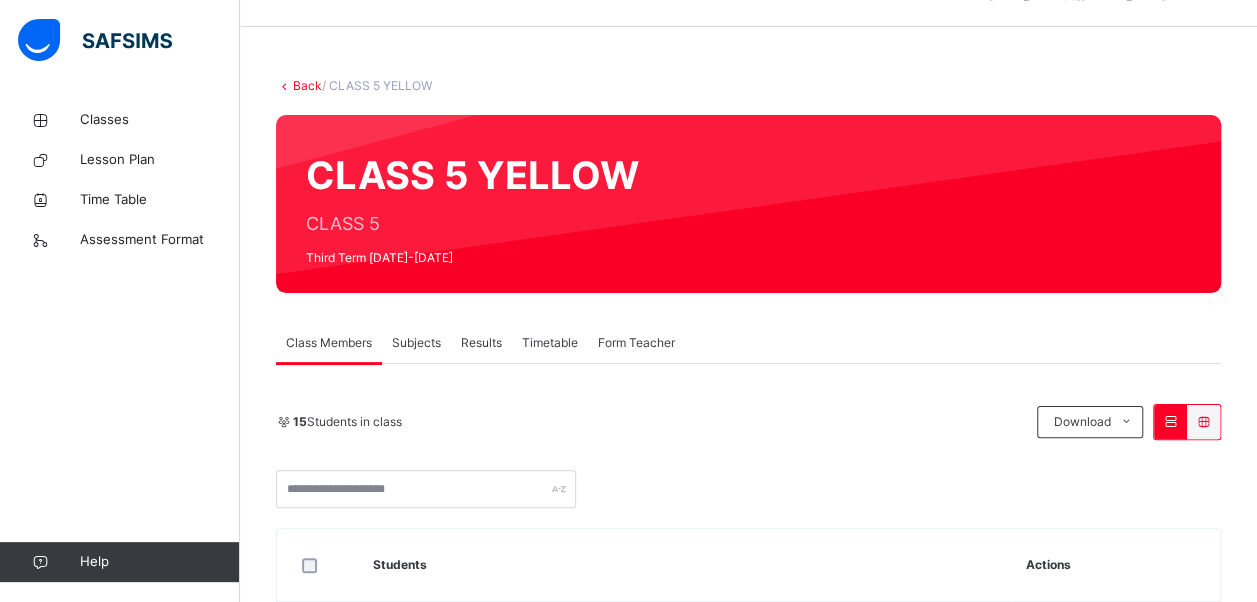 scroll, scrollTop: 0, scrollLeft: 0, axis: both 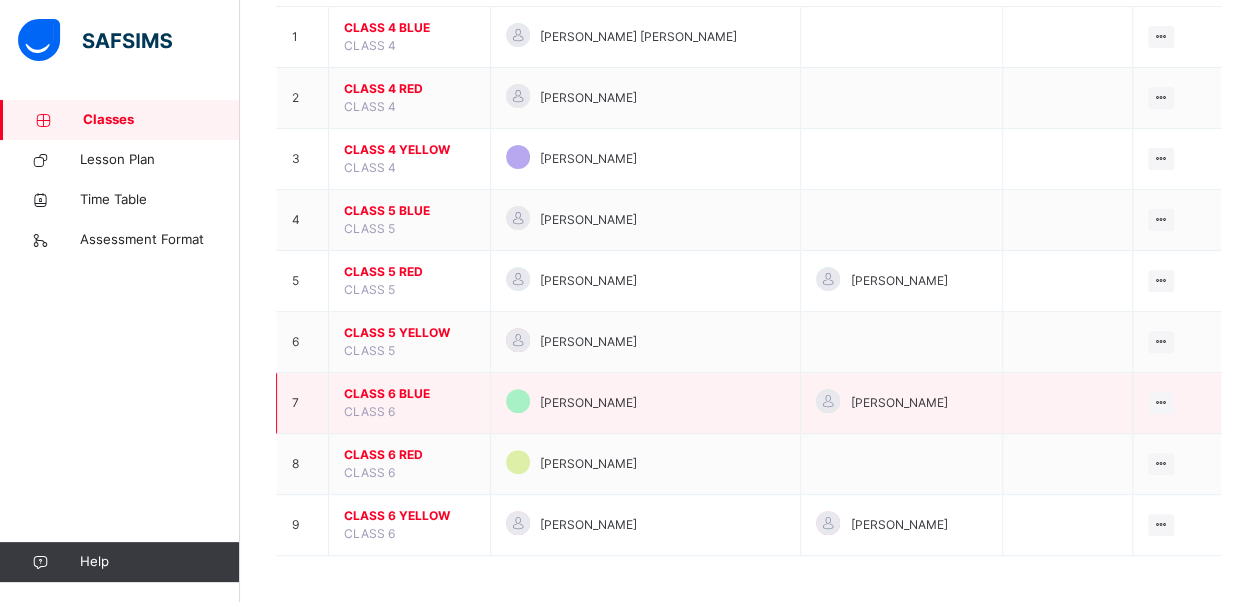 click on "CLASS 6   BLUE" at bounding box center (409, 394) 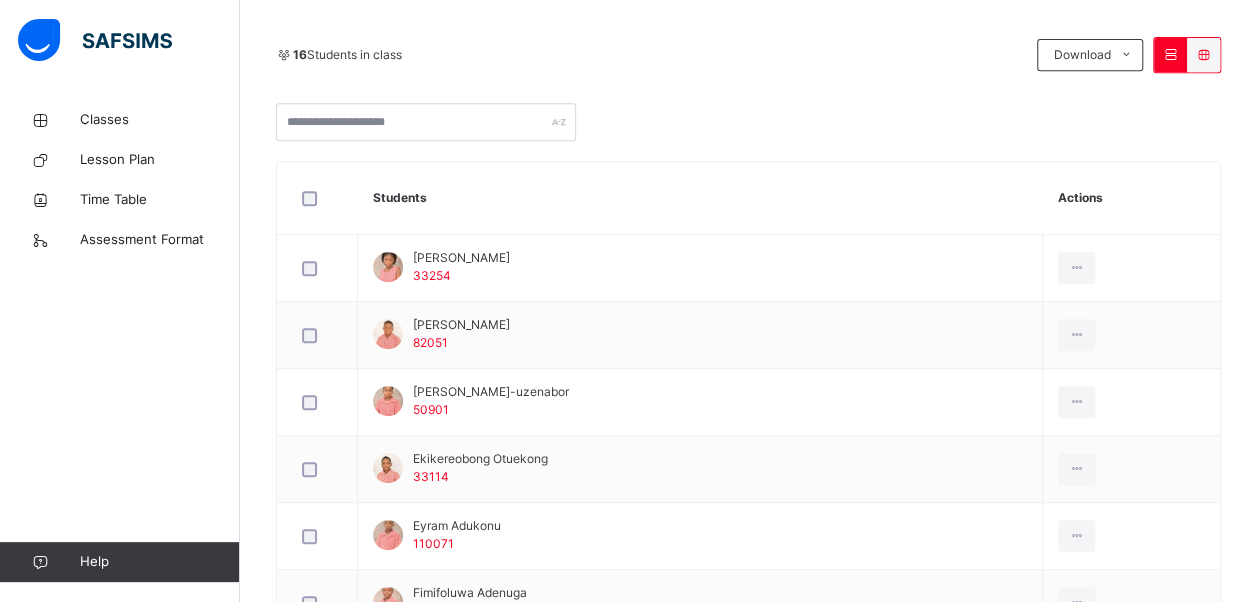scroll, scrollTop: 419, scrollLeft: 0, axis: vertical 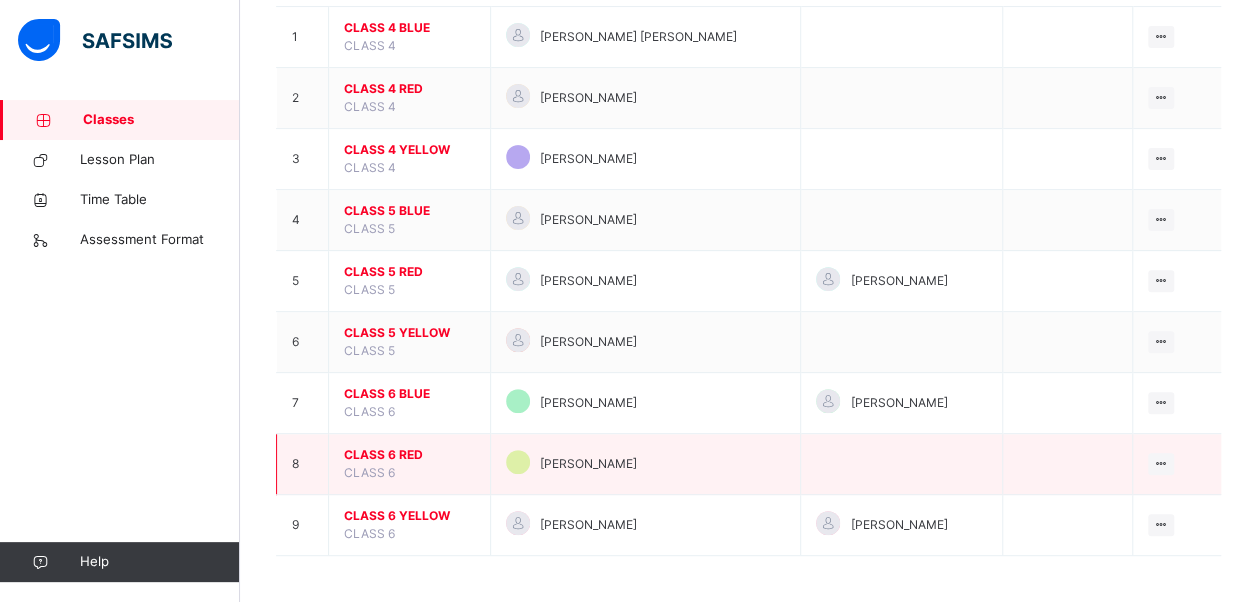 click on "CLASS 6   RED" at bounding box center [409, 455] 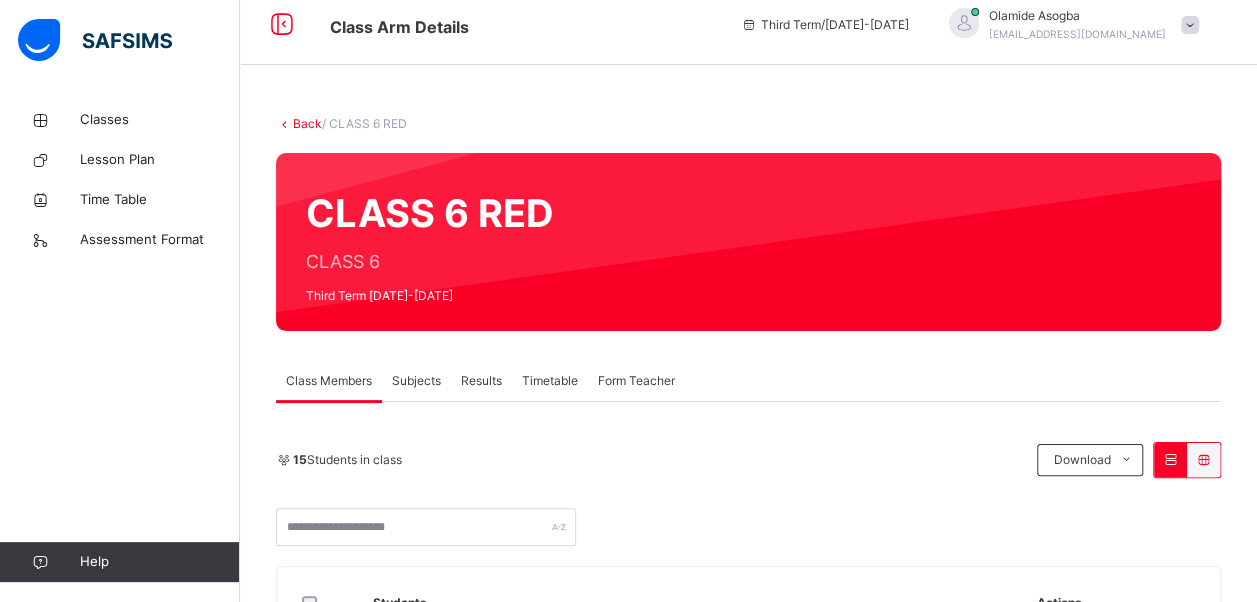 scroll, scrollTop: 0, scrollLeft: 0, axis: both 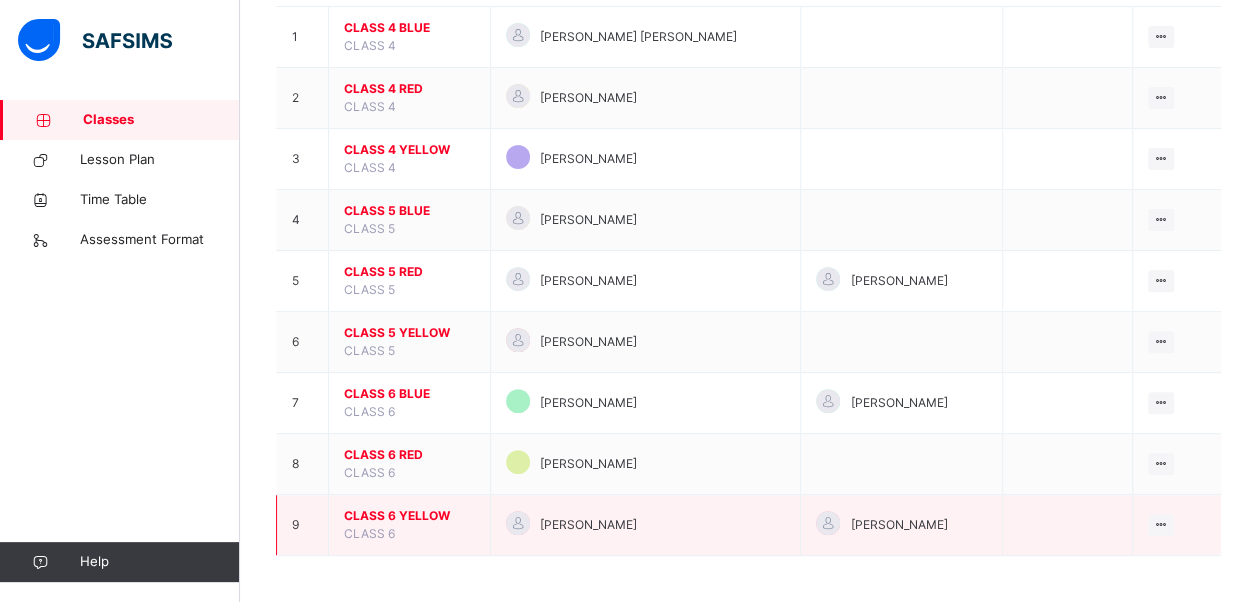 click on "CLASS 6   YELLOW" at bounding box center [409, 516] 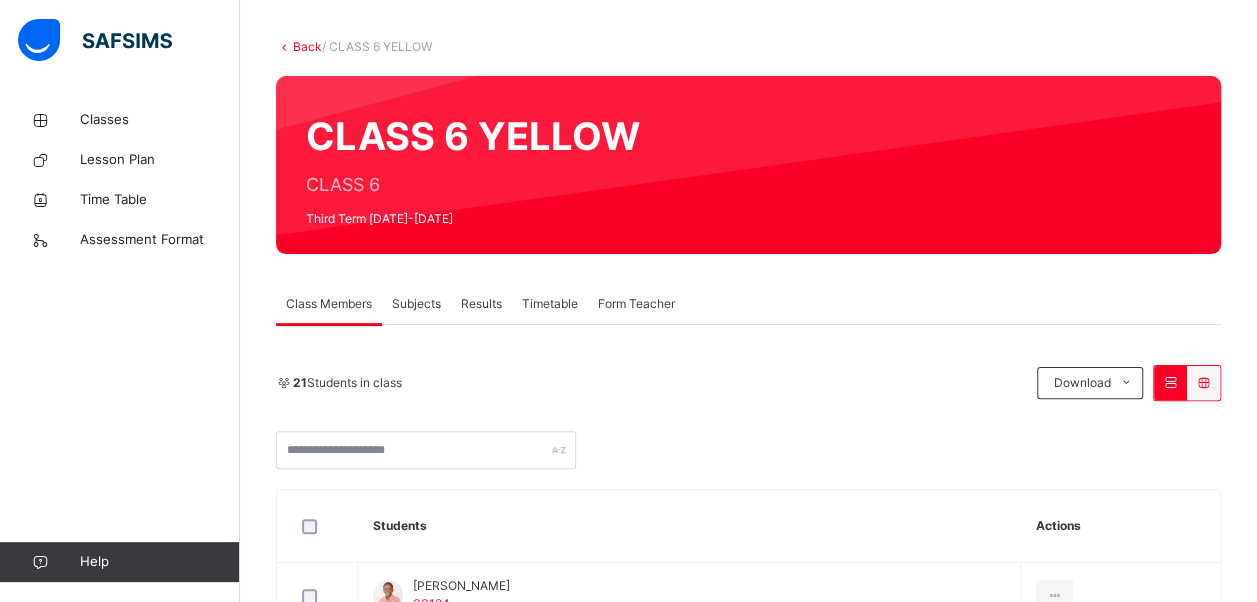 scroll, scrollTop: 0, scrollLeft: 0, axis: both 